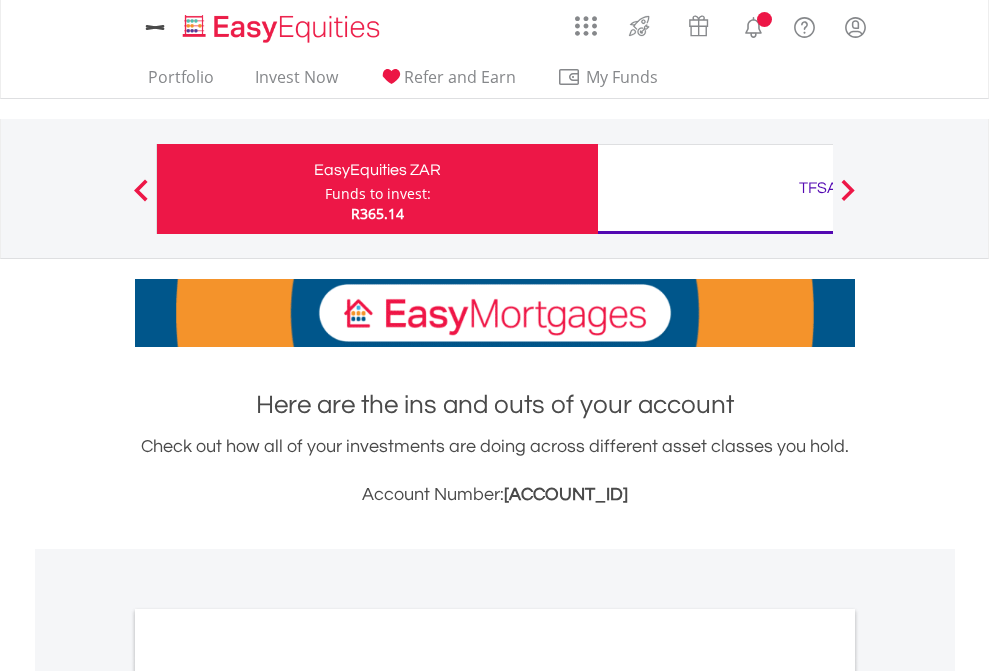 scroll, scrollTop: 0, scrollLeft: 0, axis: both 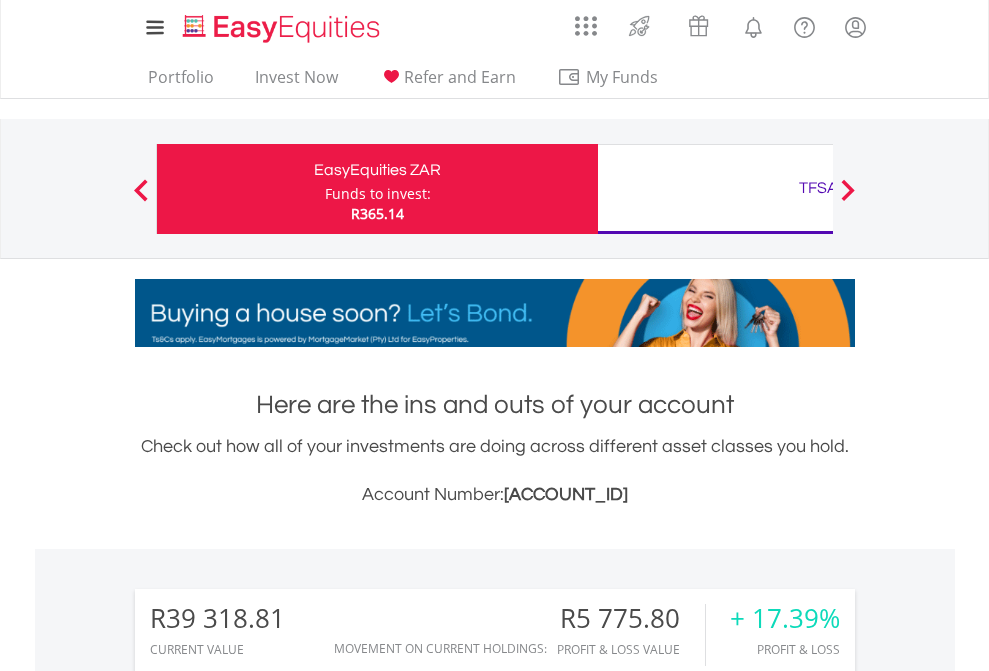 click on "Funds to invest:" at bounding box center [378, 194] 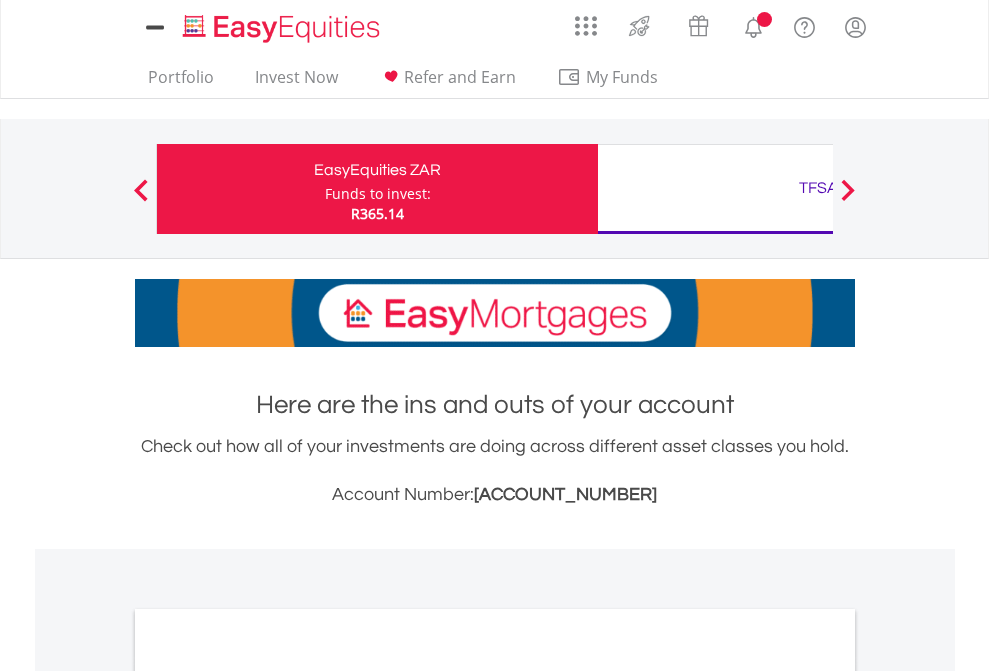scroll, scrollTop: 0, scrollLeft: 0, axis: both 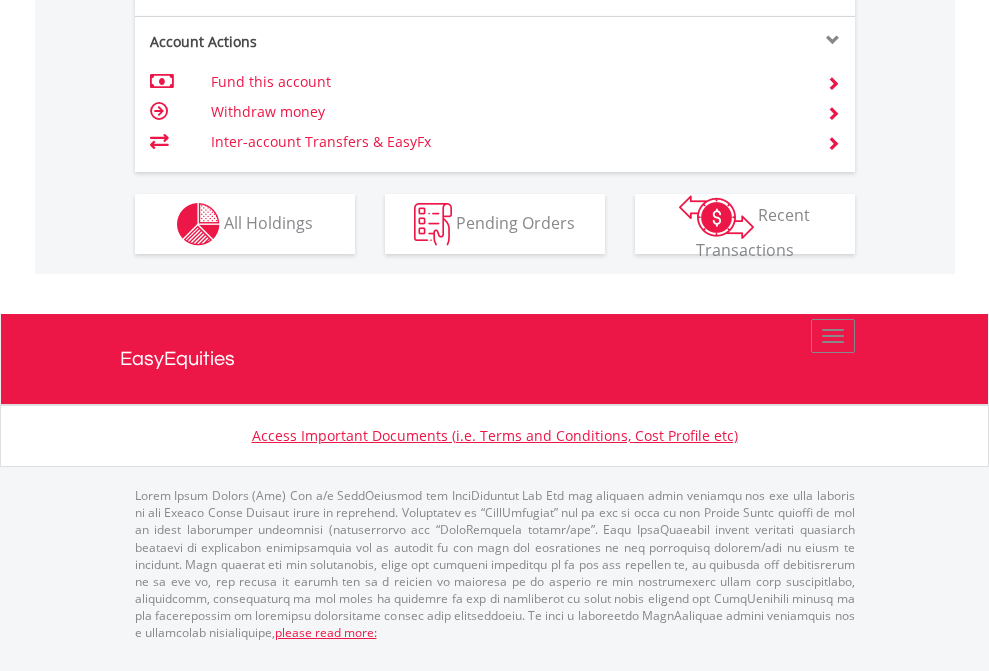 click on "Investment types" at bounding box center (706, -337) 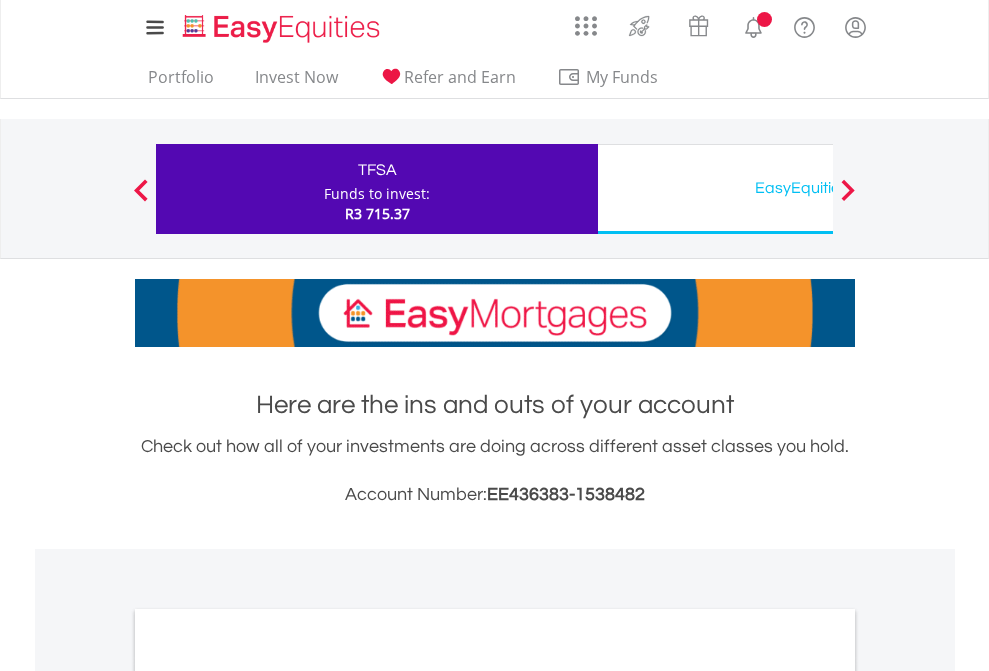 scroll, scrollTop: 0, scrollLeft: 0, axis: both 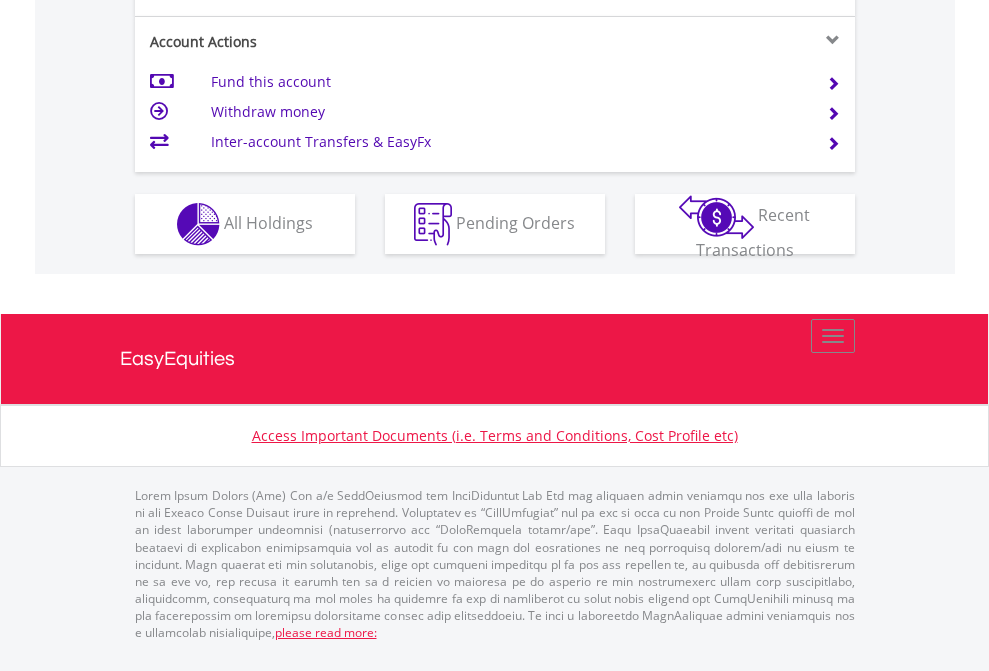click on "Investment types" at bounding box center [706, -337] 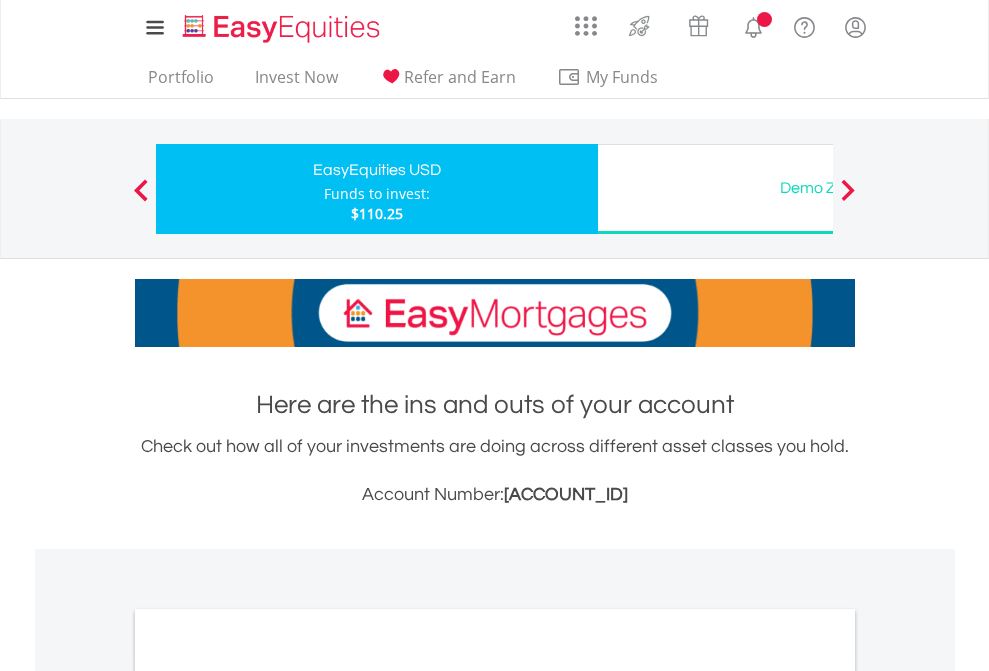 scroll, scrollTop: 0, scrollLeft: 0, axis: both 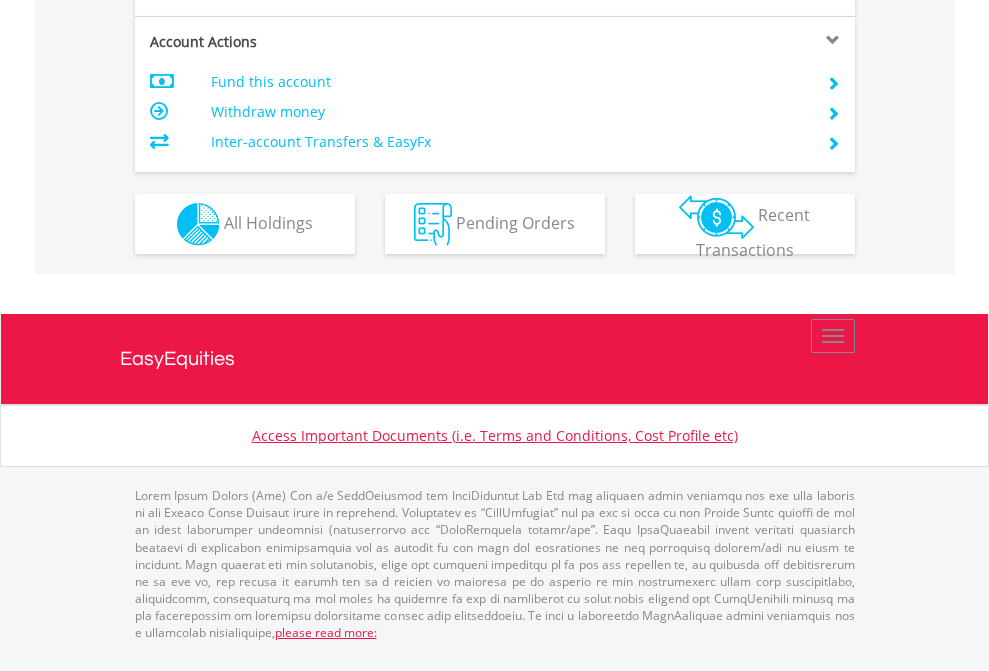 click on "Investment types" at bounding box center (706, -337) 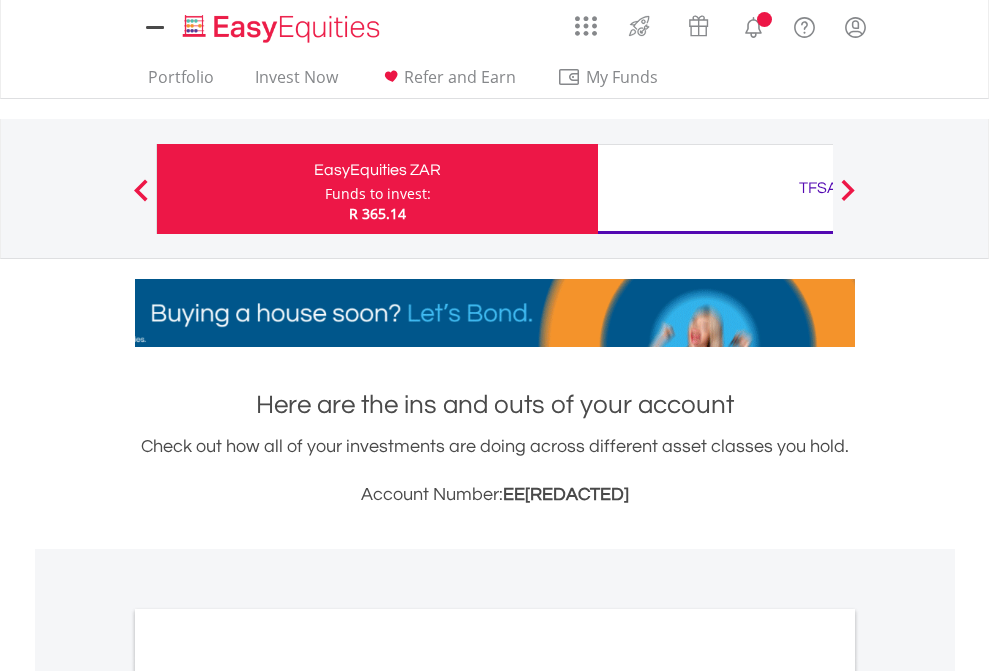 scroll, scrollTop: 0, scrollLeft: 0, axis: both 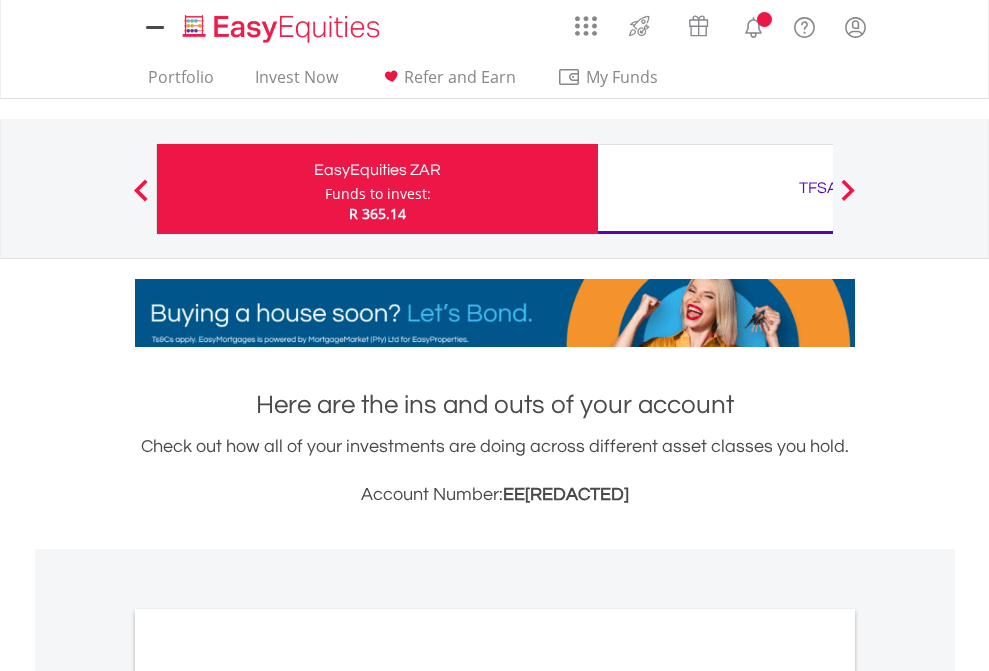 click on "All Holdings" at bounding box center (268, 1096) 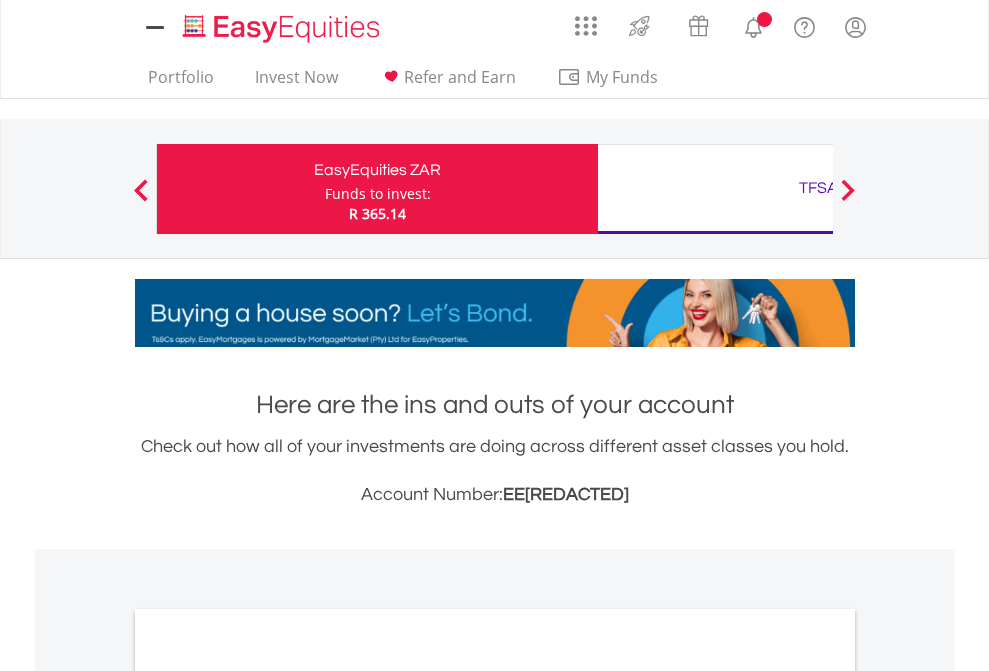scroll, scrollTop: 1202, scrollLeft: 0, axis: vertical 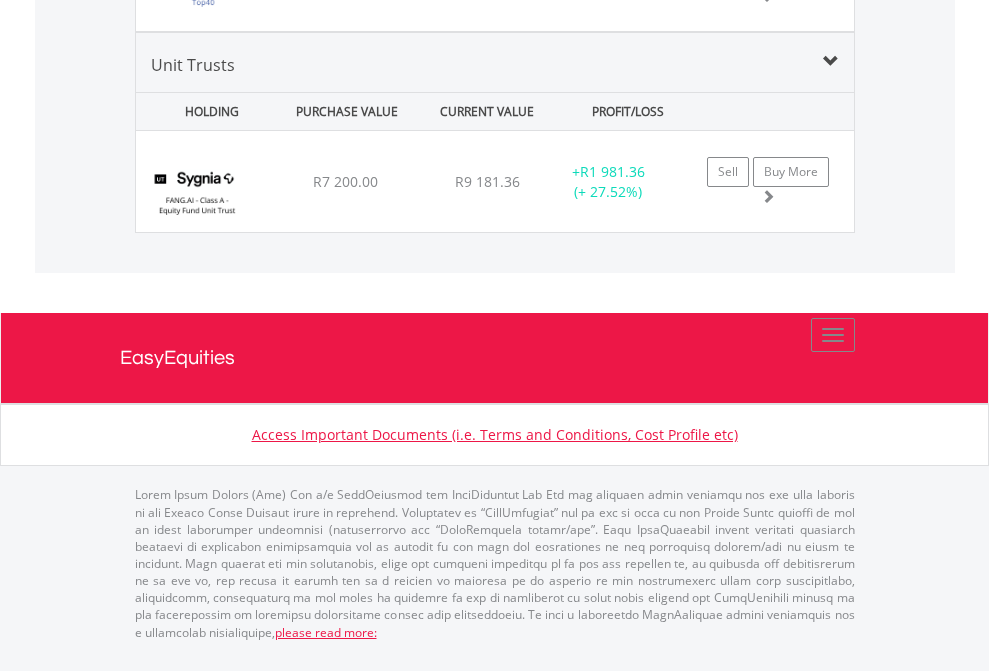 click on "TFSA" at bounding box center (818, -2008) 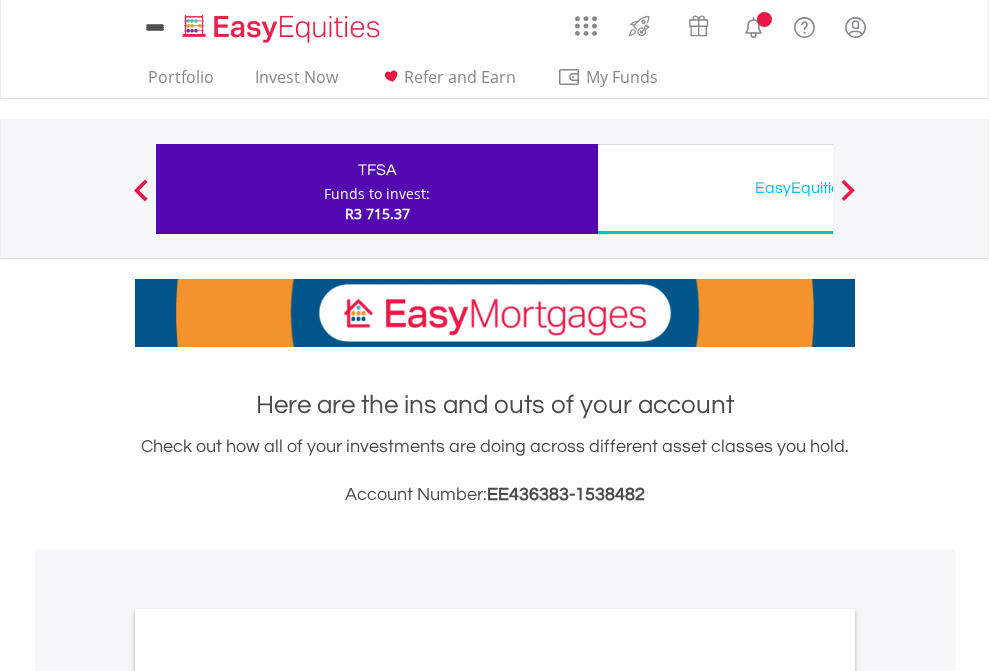 scroll, scrollTop: 0, scrollLeft: 0, axis: both 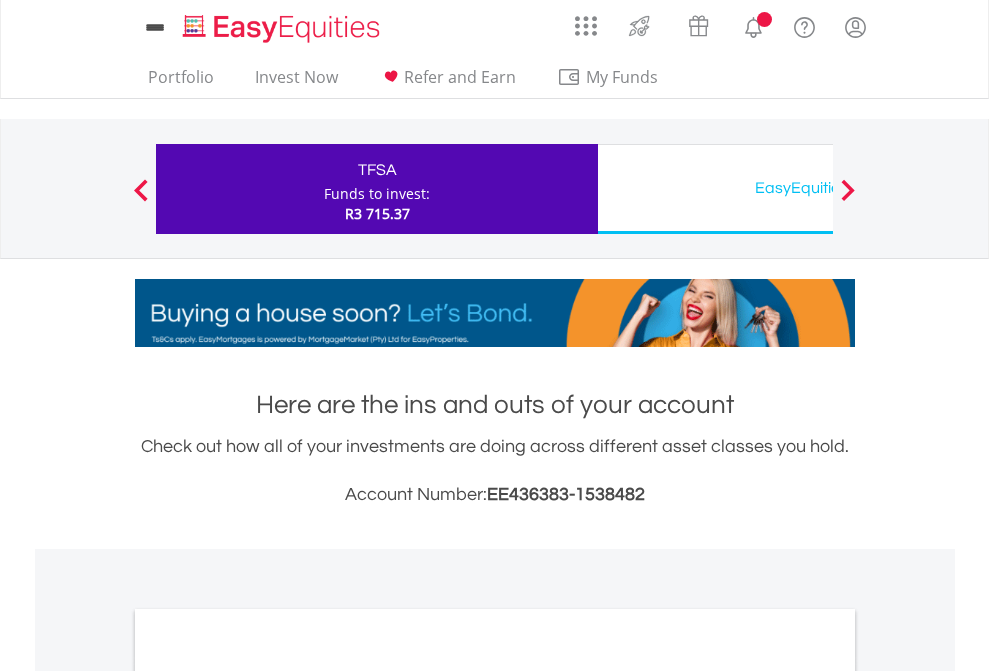 click on "All Holdings" at bounding box center (268, 1096) 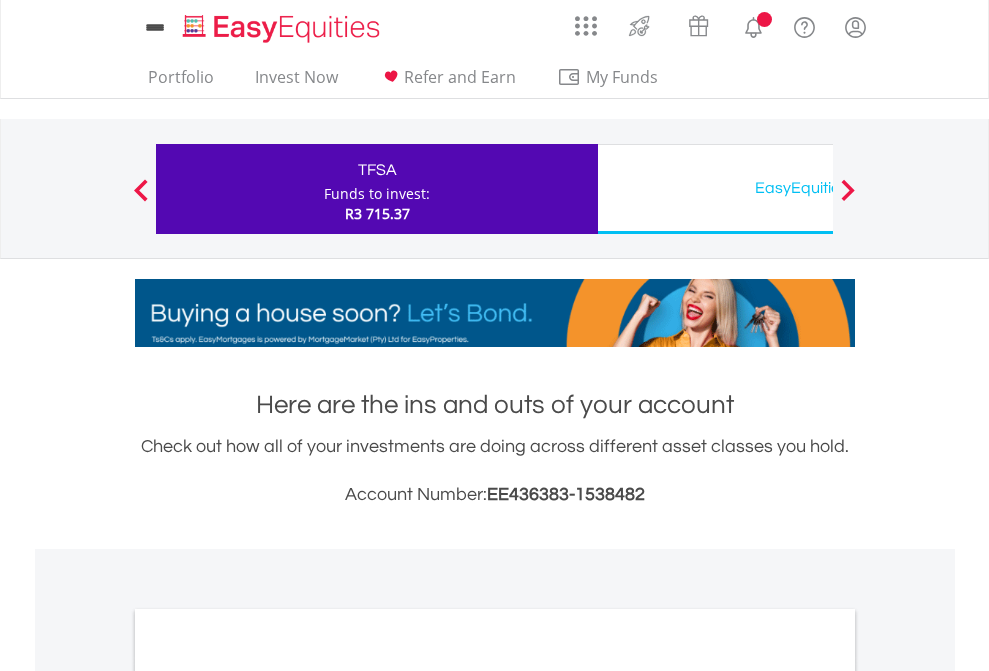 scroll, scrollTop: 1202, scrollLeft: 0, axis: vertical 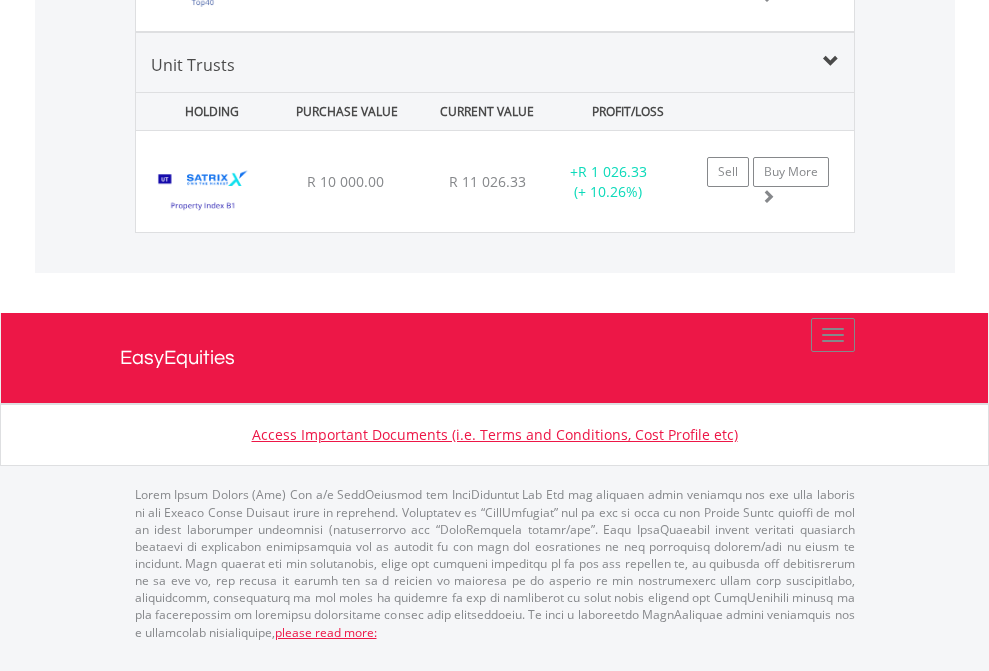 click on "EasyEquities USD" at bounding box center (818, -1659) 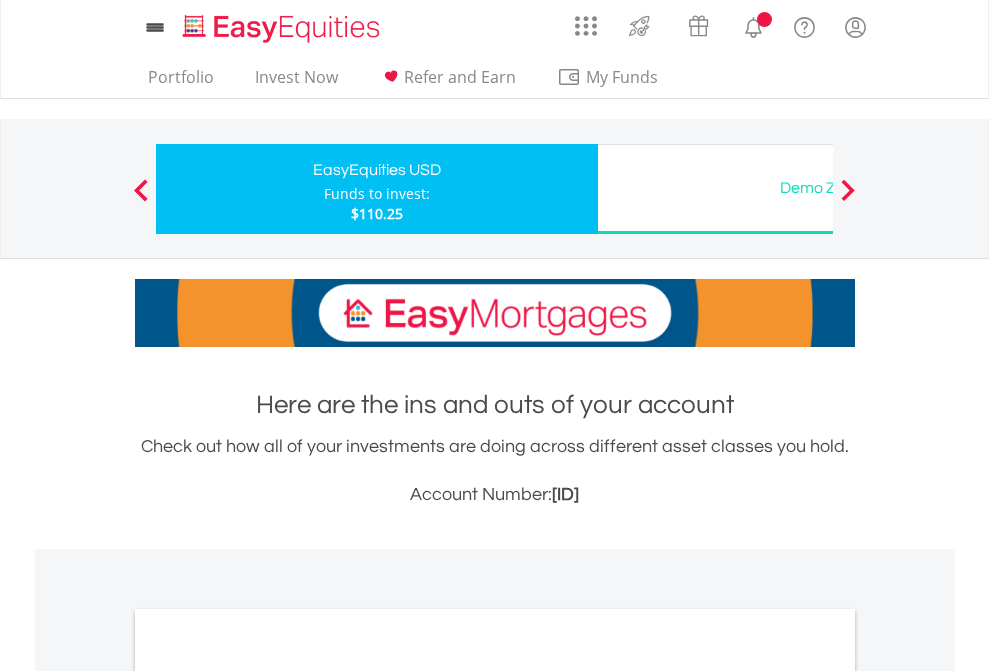 scroll, scrollTop: 1202, scrollLeft: 0, axis: vertical 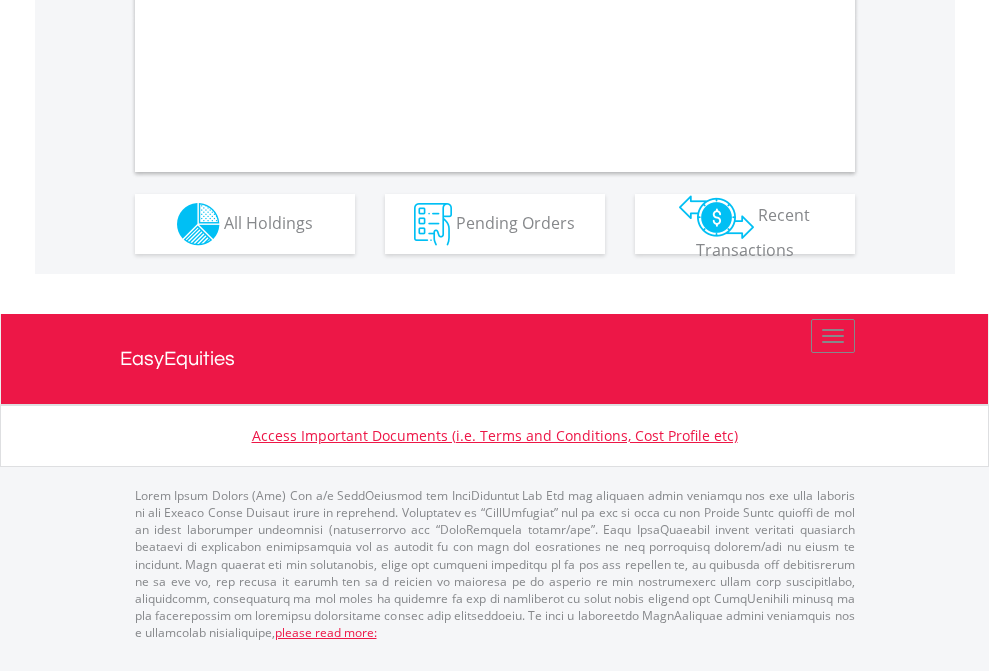 click on "All Holdings" at bounding box center [268, 222] 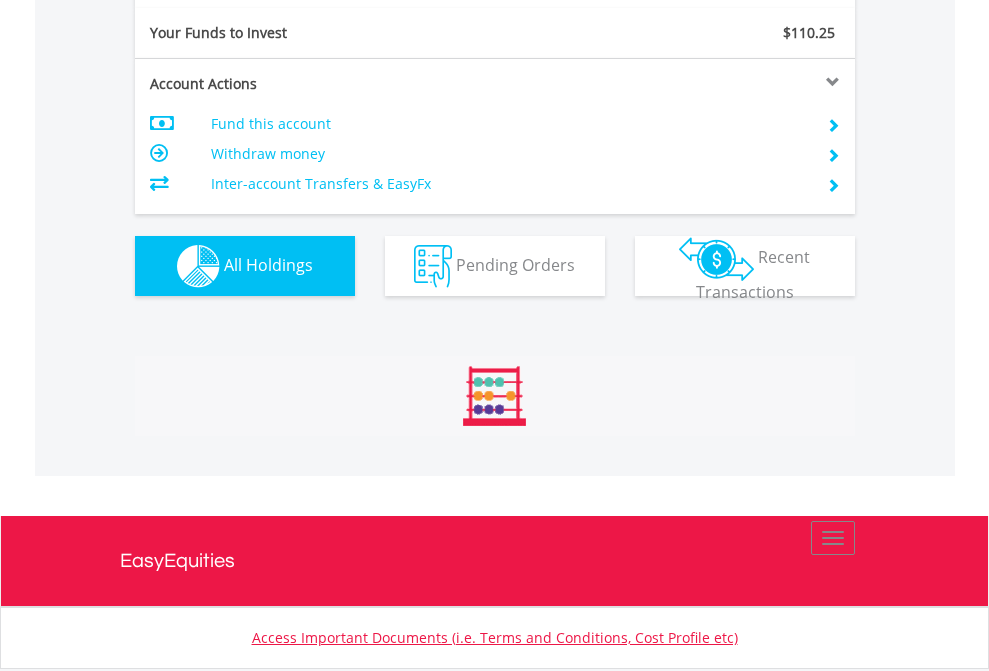 scroll, scrollTop: 999808, scrollLeft: 999687, axis: both 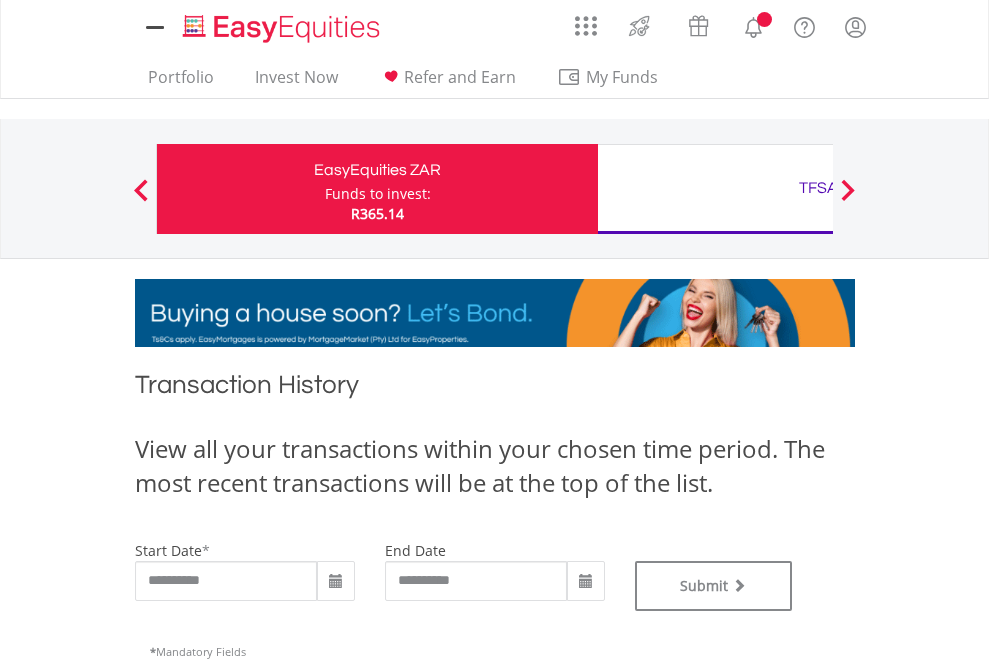 type on "**********" 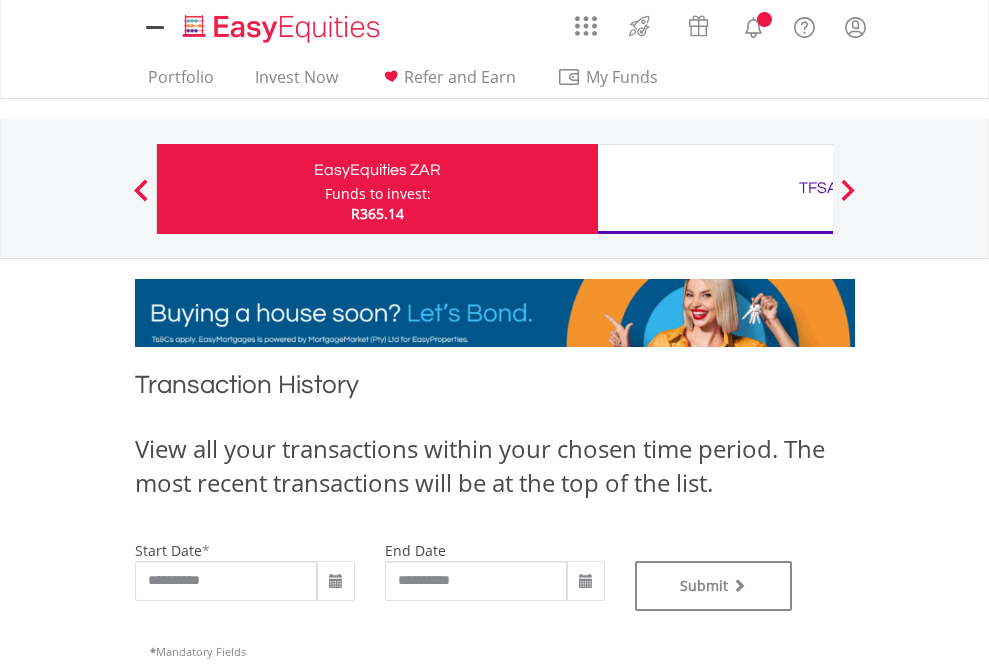 scroll, scrollTop: 0, scrollLeft: 0, axis: both 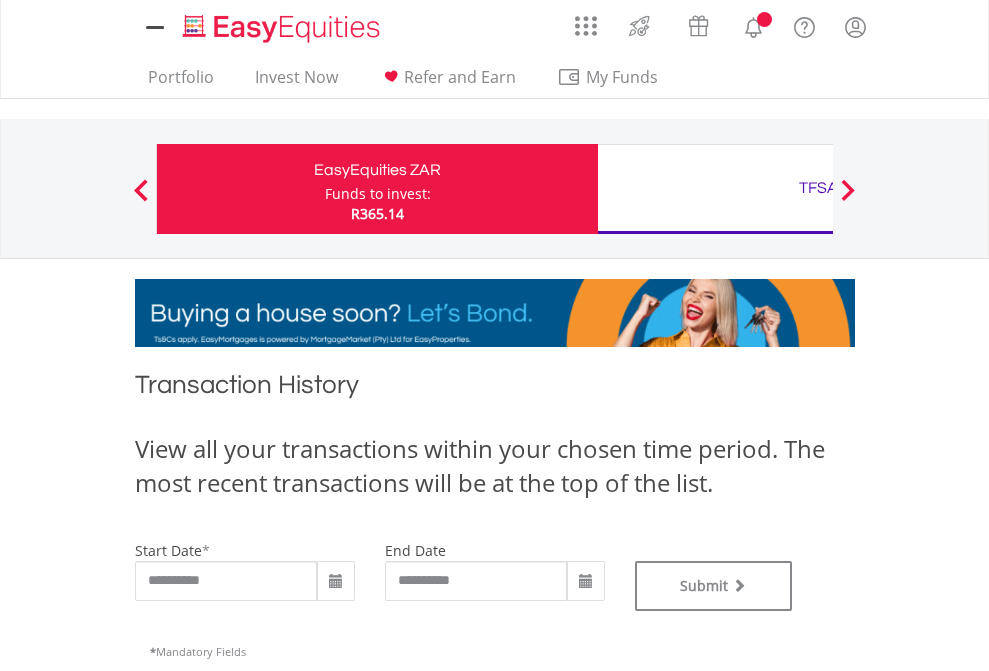 type on "**********" 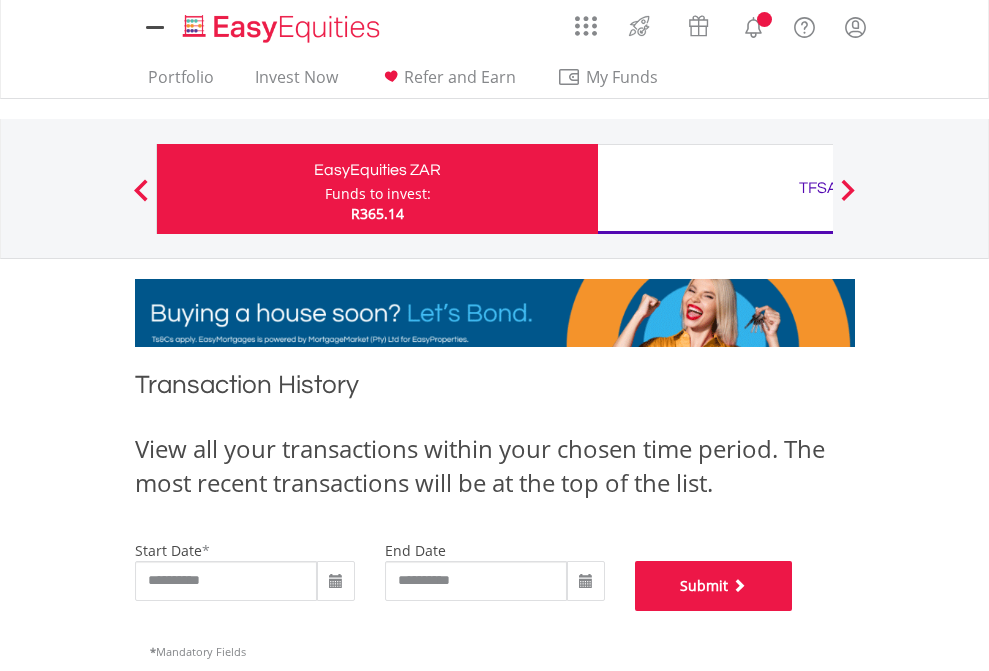 click on "Submit" at bounding box center [714, 586] 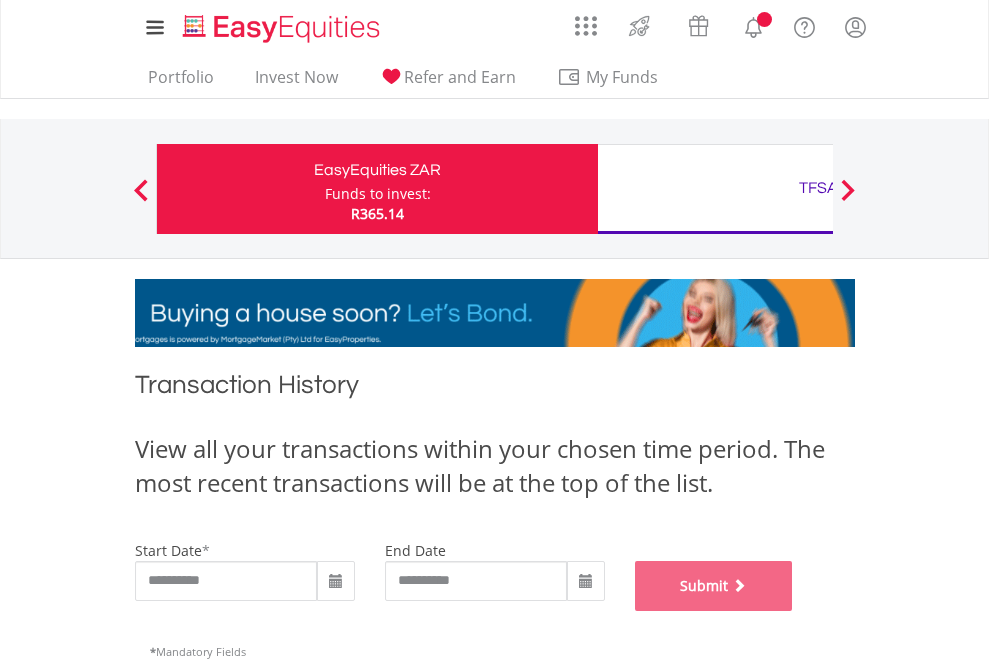 scroll, scrollTop: 811, scrollLeft: 0, axis: vertical 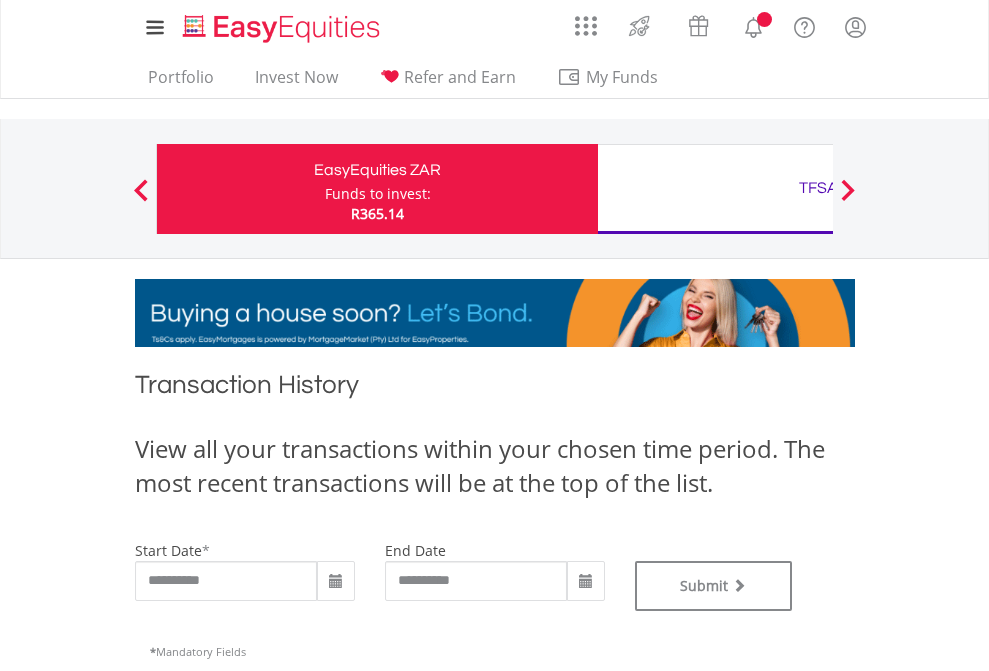 click on "TFSA" at bounding box center [818, 188] 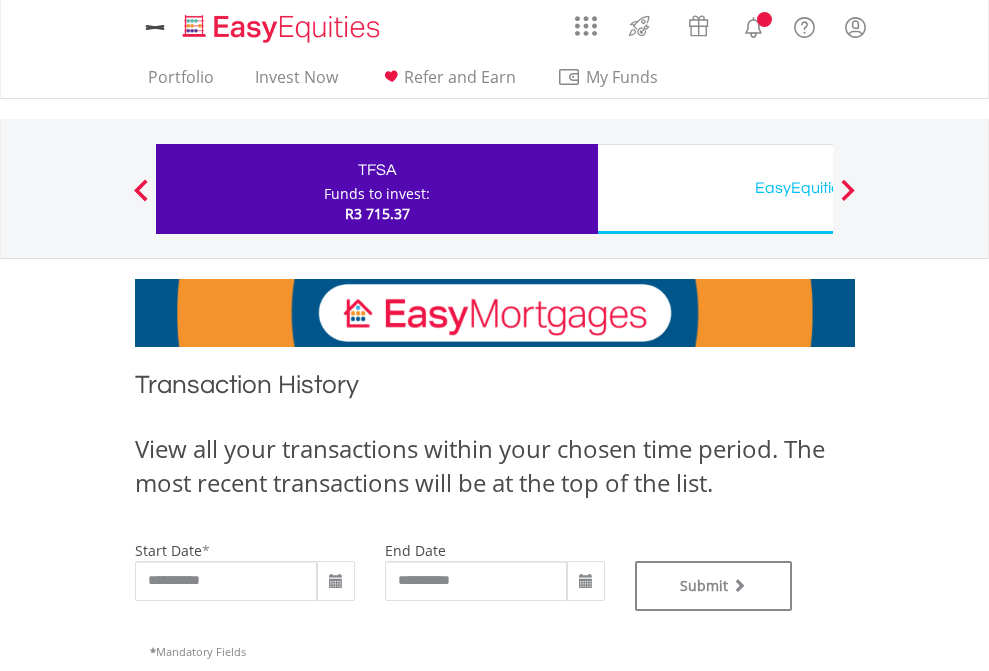 scroll, scrollTop: 0, scrollLeft: 0, axis: both 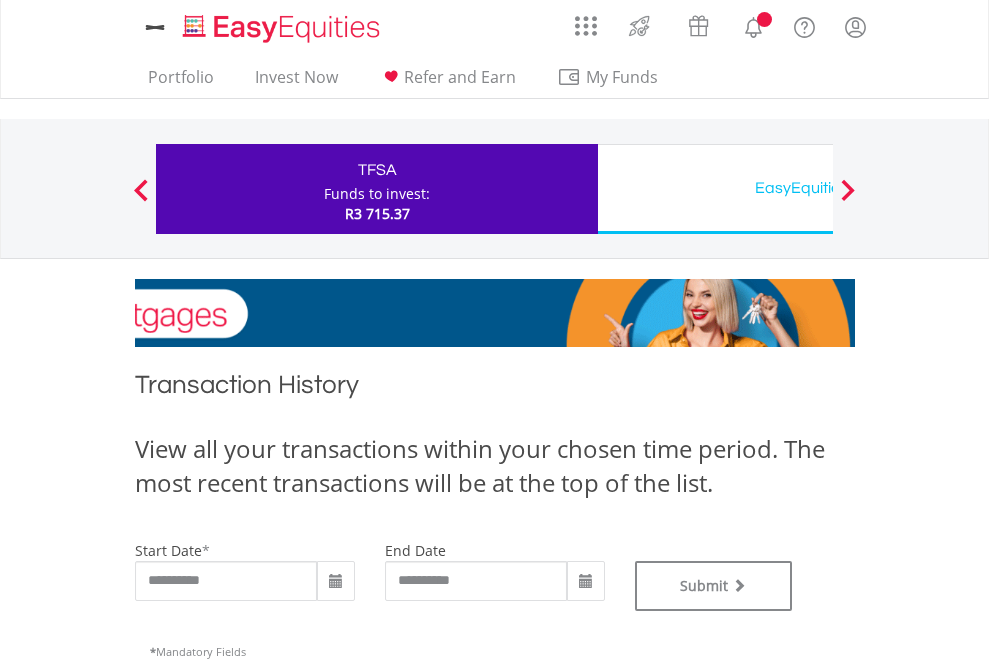 type on "**********" 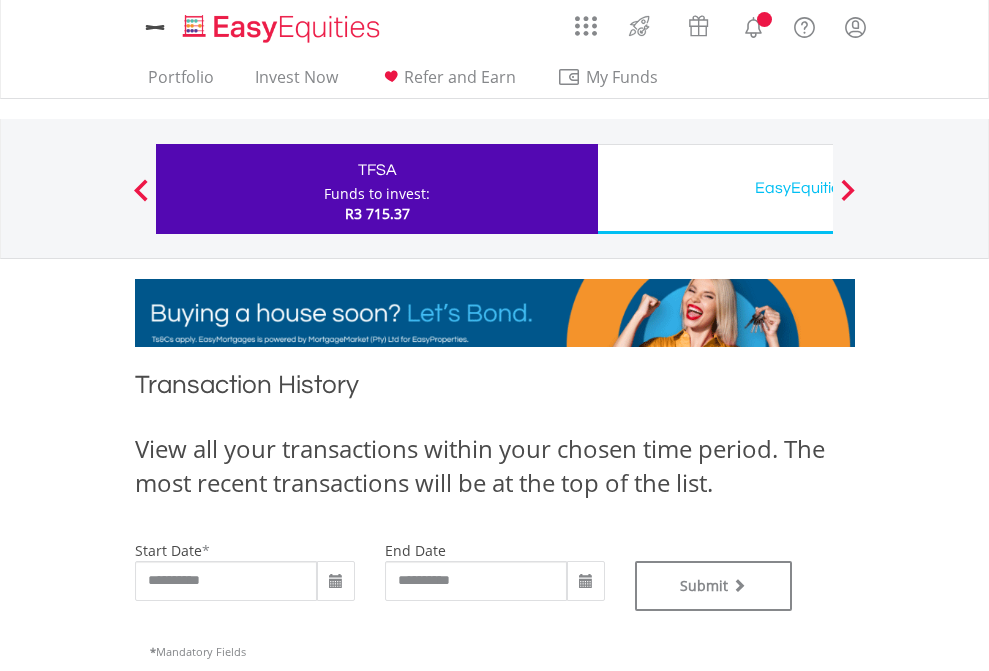 type on "**********" 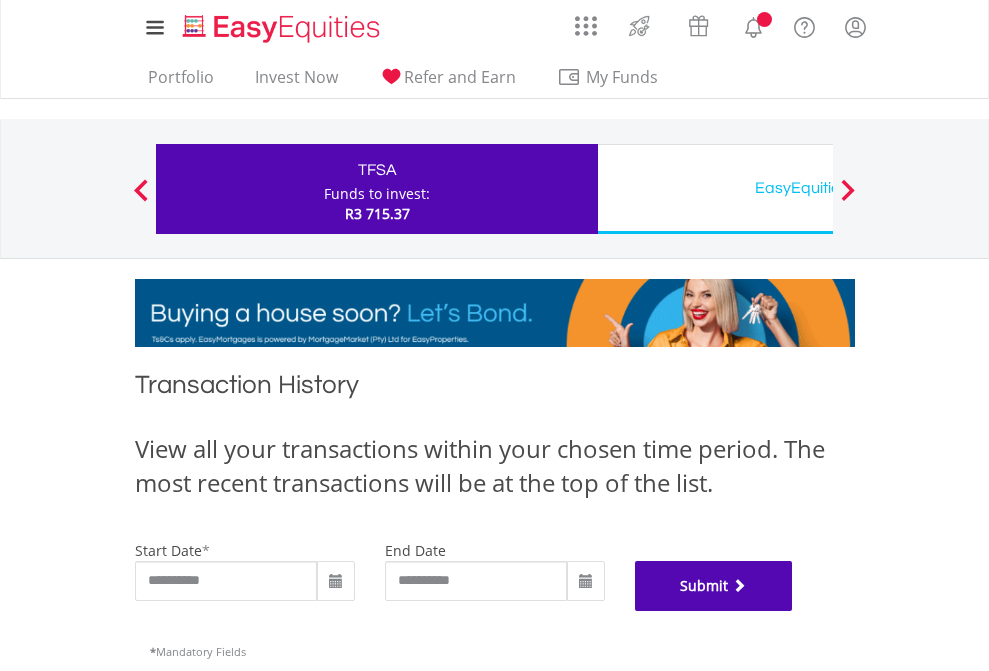 click on "Submit" at bounding box center (714, 586) 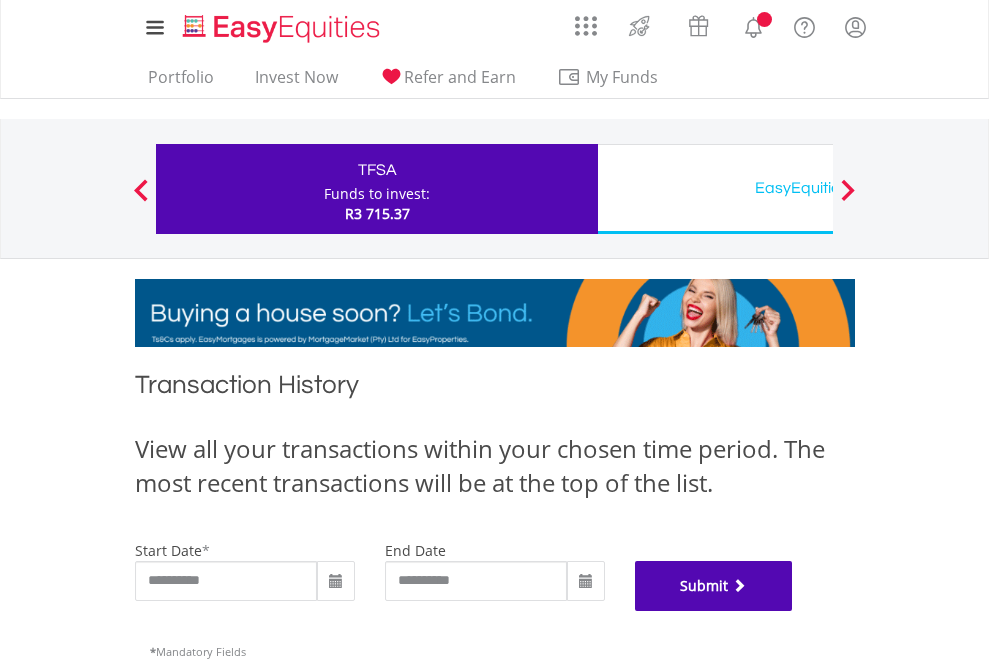 scroll, scrollTop: 811, scrollLeft: 0, axis: vertical 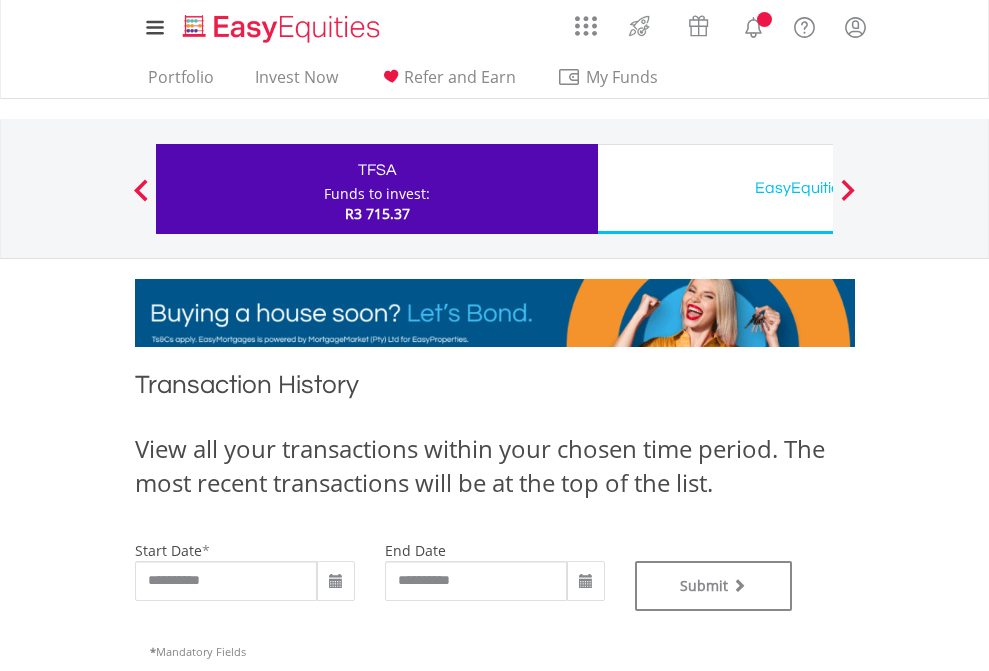 click on "EasyEquities USD" at bounding box center [818, 188] 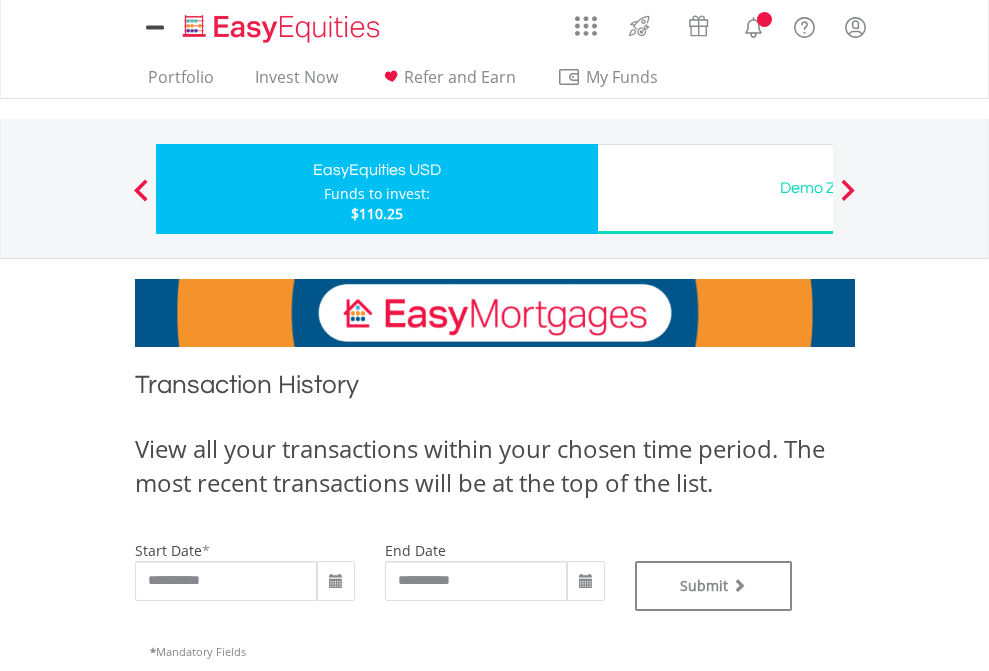 type on "**********" 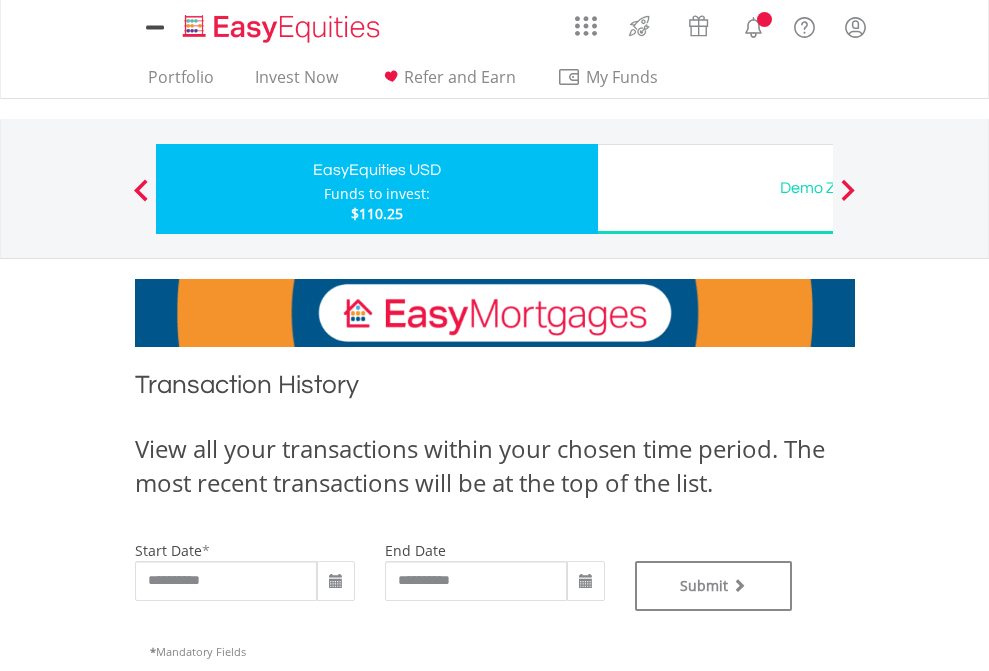 scroll, scrollTop: 0, scrollLeft: 0, axis: both 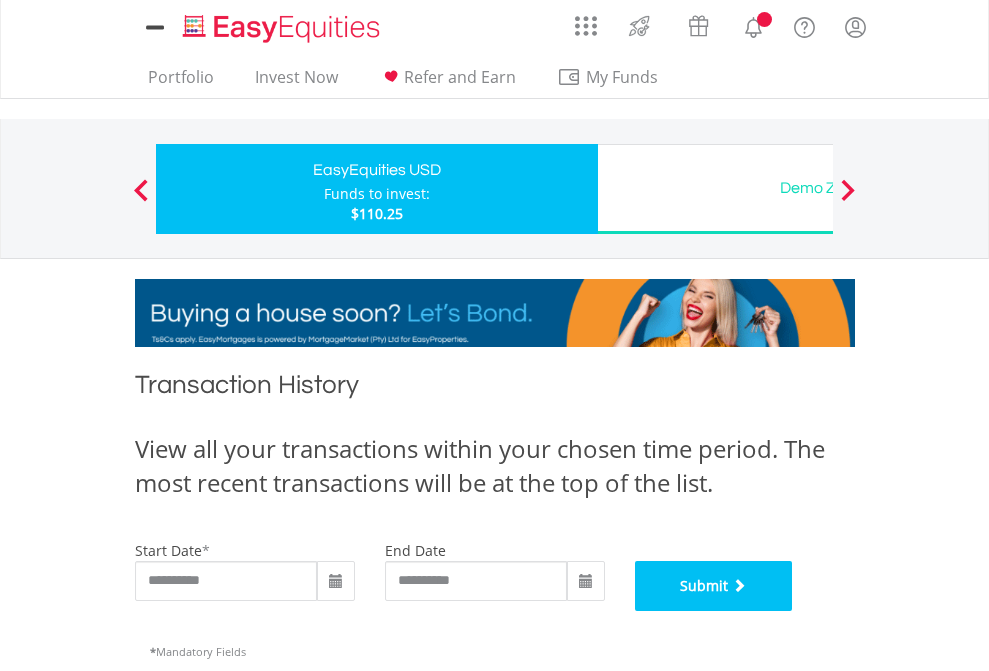 click on "Submit" at bounding box center (714, 586) 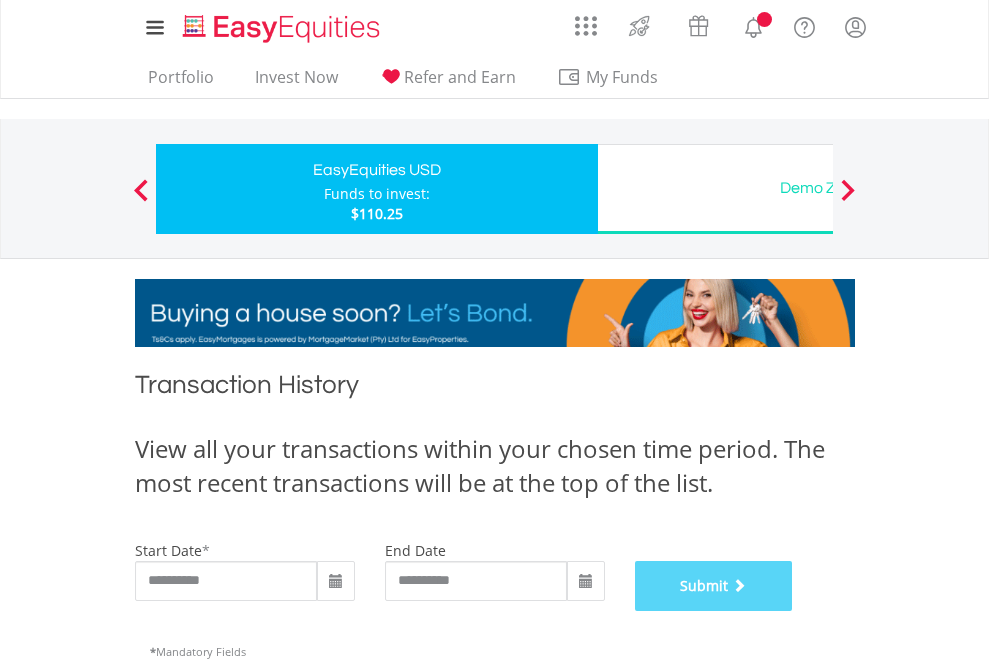 scroll, scrollTop: 811, scrollLeft: 0, axis: vertical 